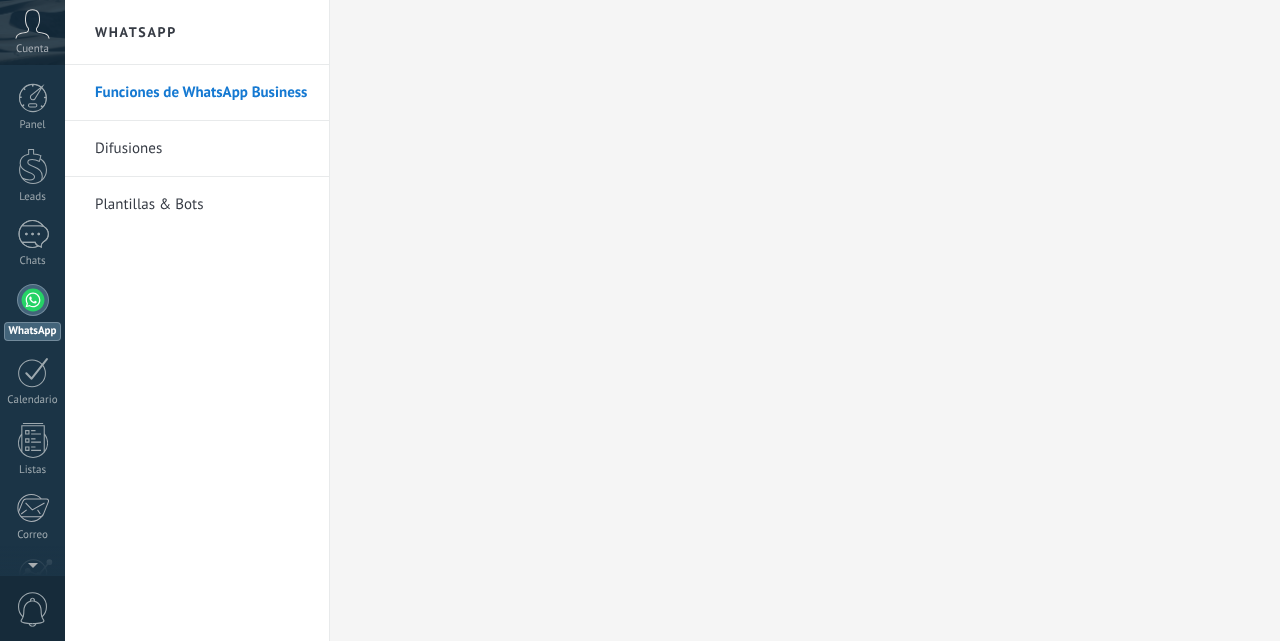 scroll, scrollTop: 0, scrollLeft: 0, axis: both 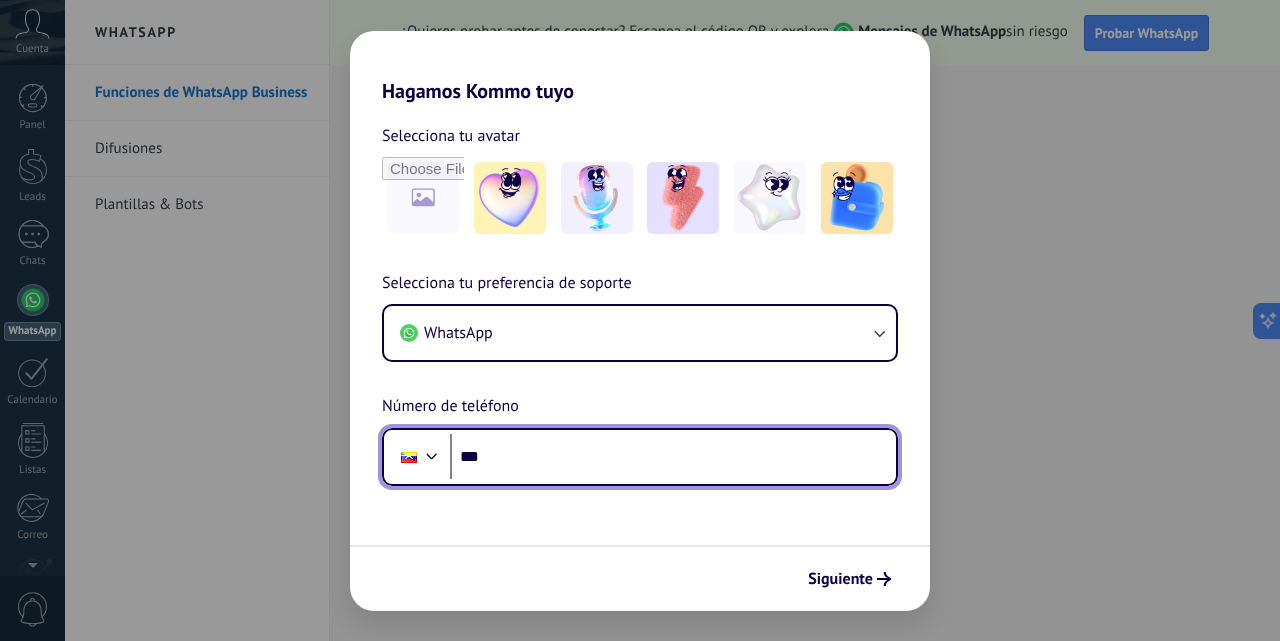 click at bounding box center [432, 454] 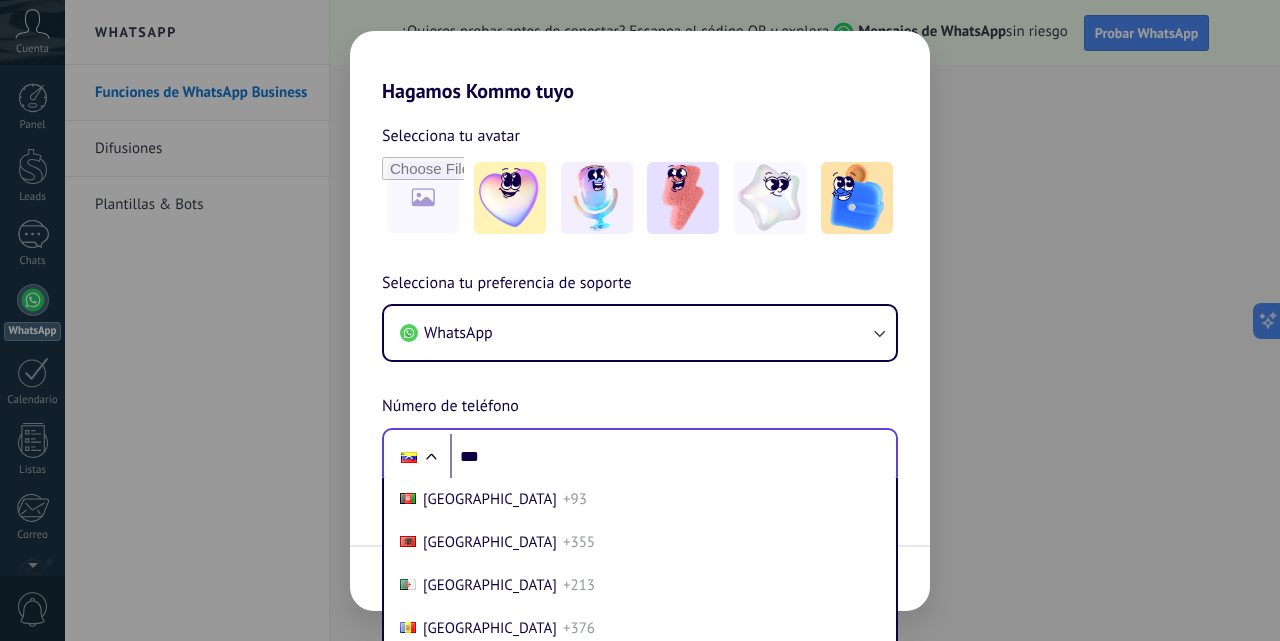 scroll, scrollTop: 75, scrollLeft: 0, axis: vertical 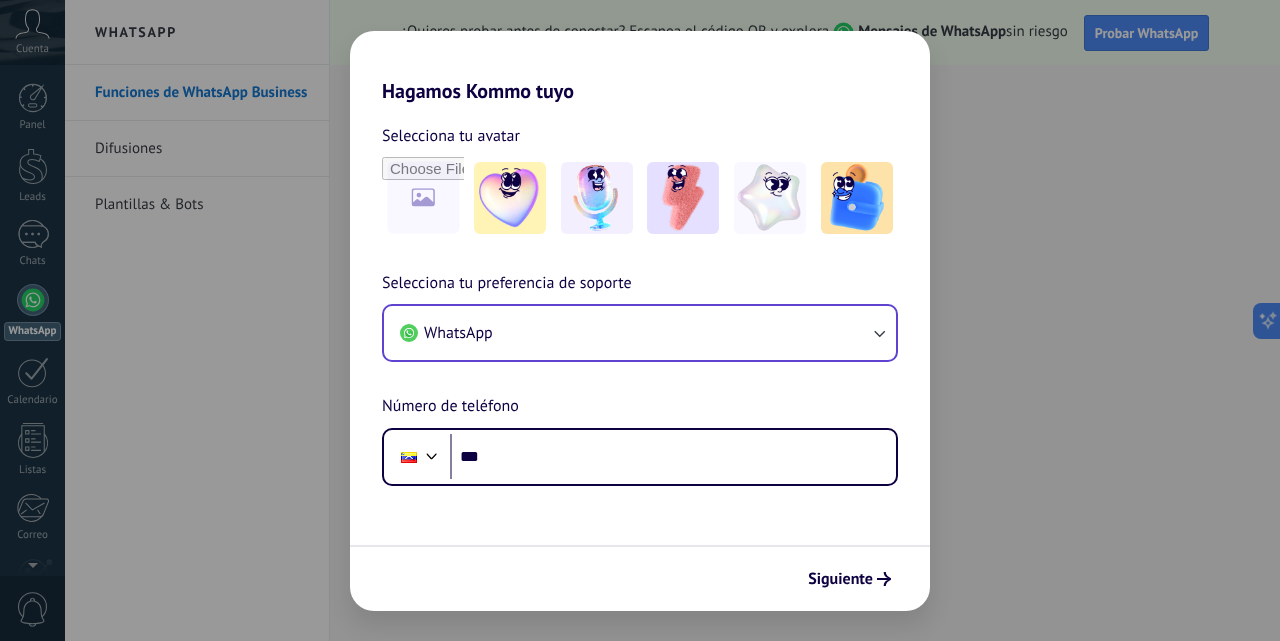 click on "Selecciona tu preferencia de soporte WhatsApp Número de teléfono Phone ***" at bounding box center (640, 378) 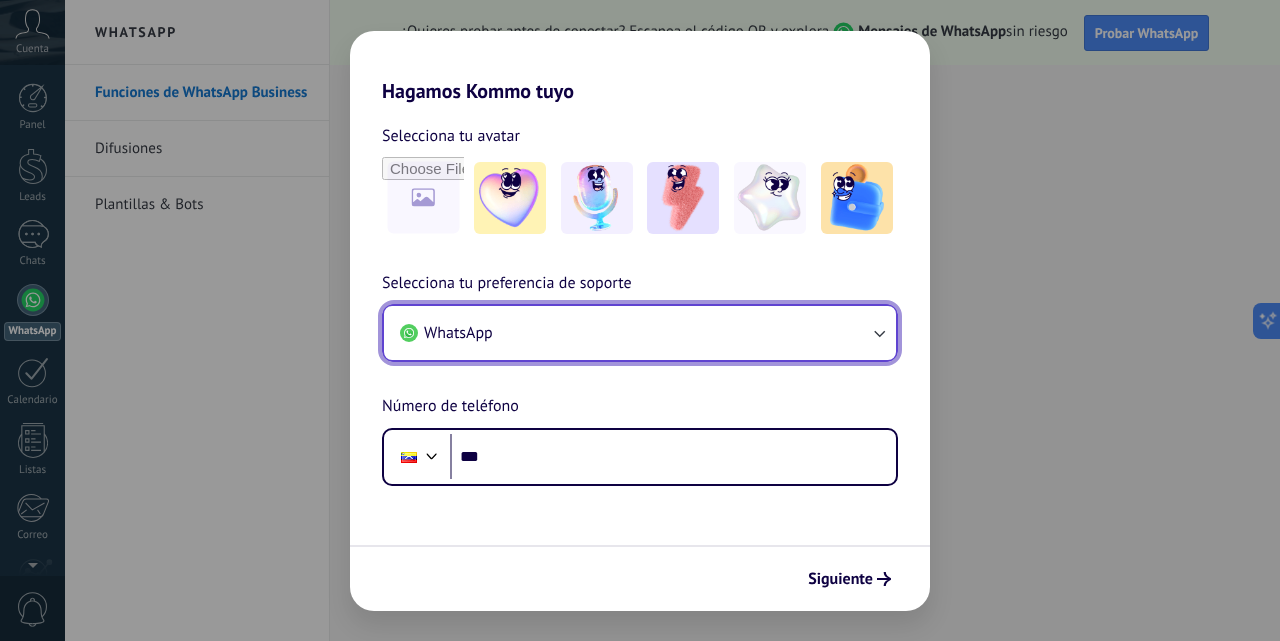 click on "WhatsApp" at bounding box center [640, 333] 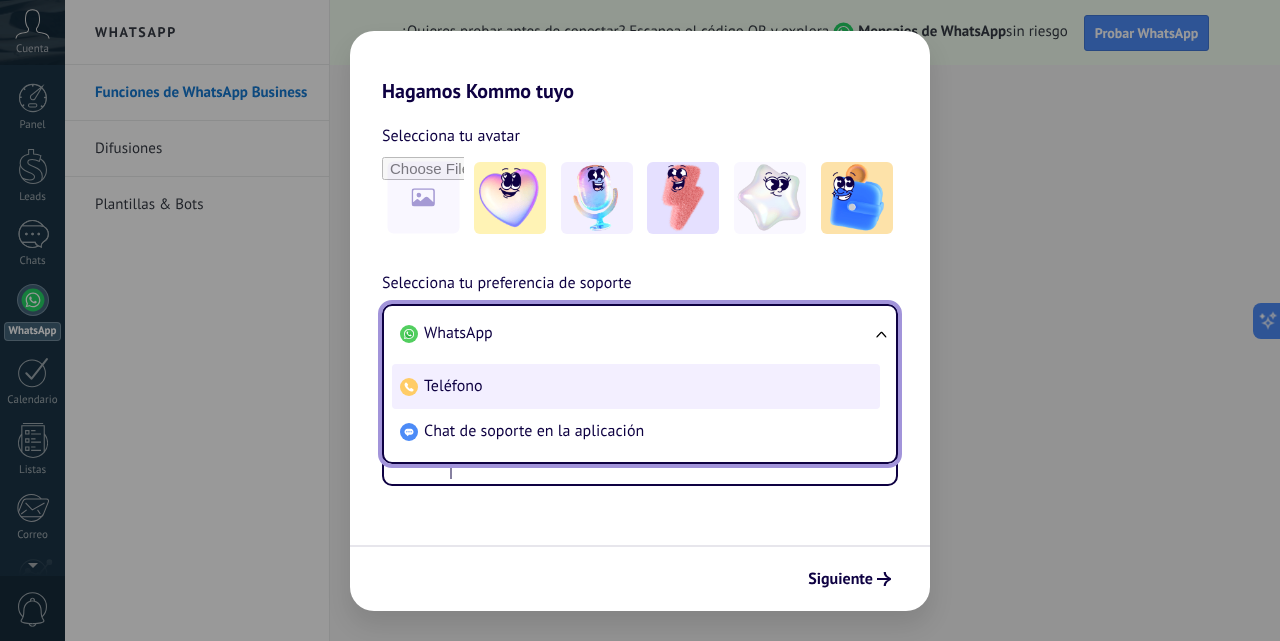 click on "Teléfono" at bounding box center [636, 386] 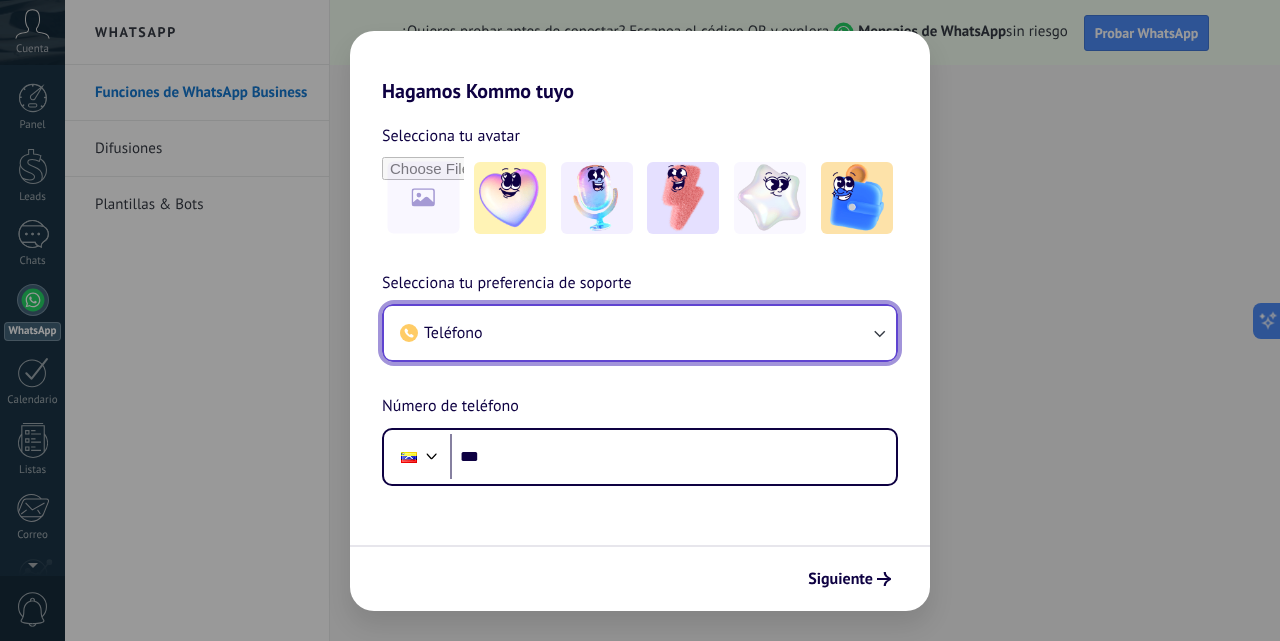 click on "Teléfono" at bounding box center (640, 333) 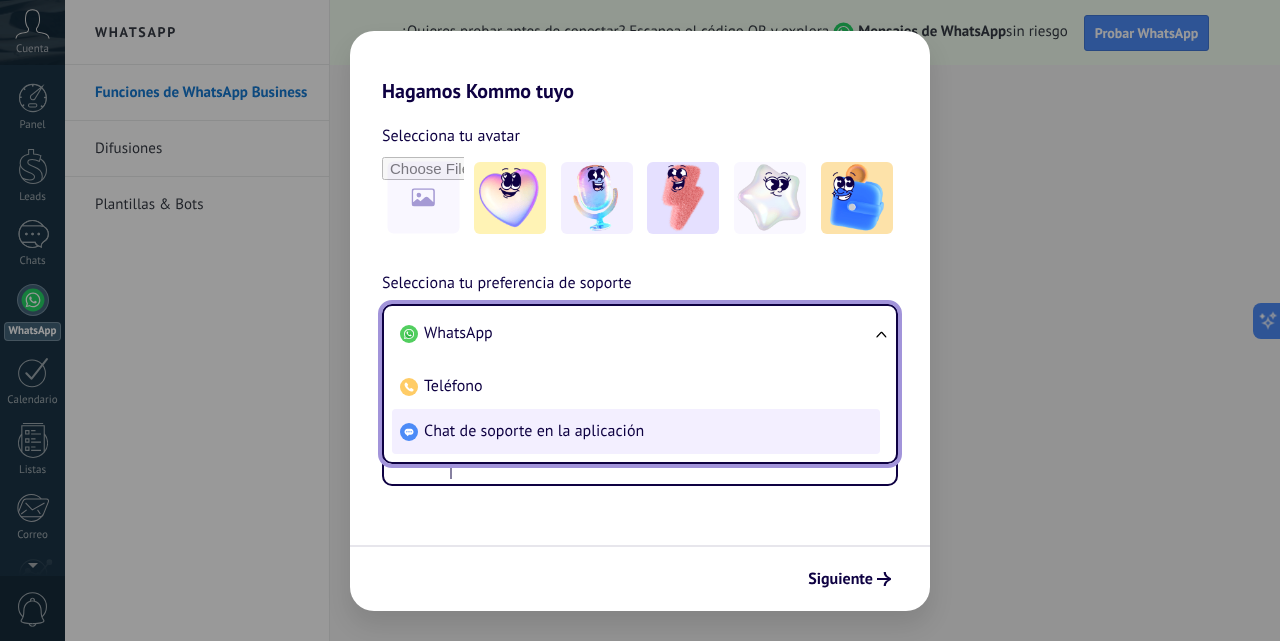 click on "Chat de soporte en la aplicación" at bounding box center (636, 431) 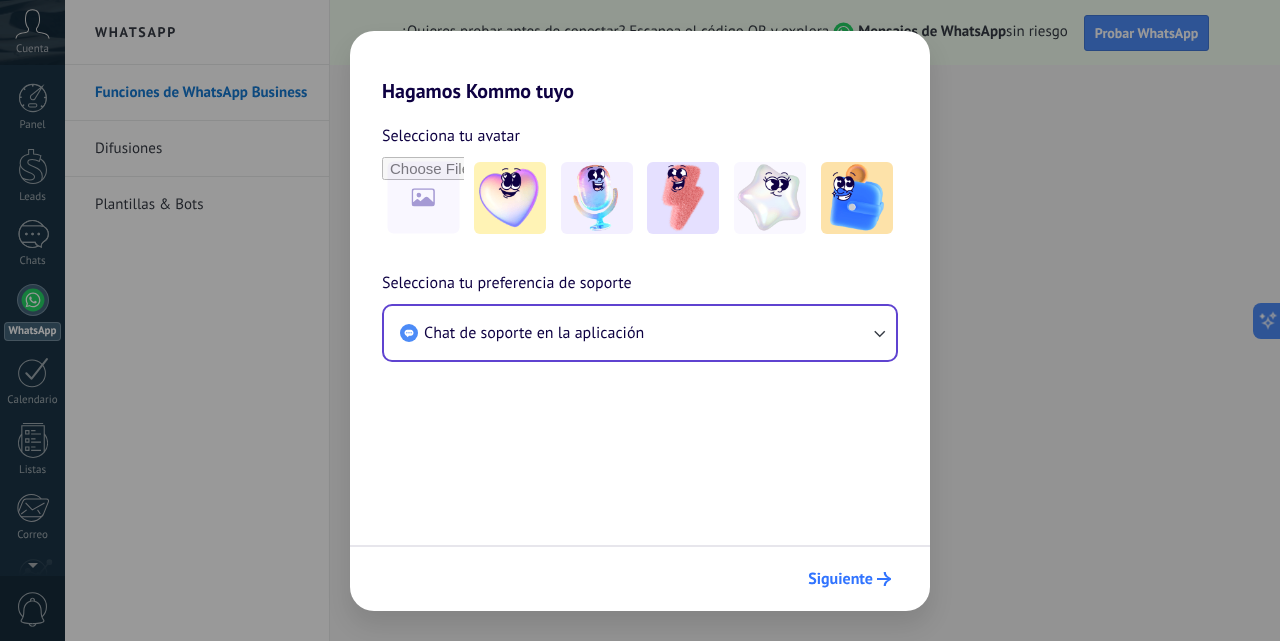 click on "Siguiente" at bounding box center [849, 579] 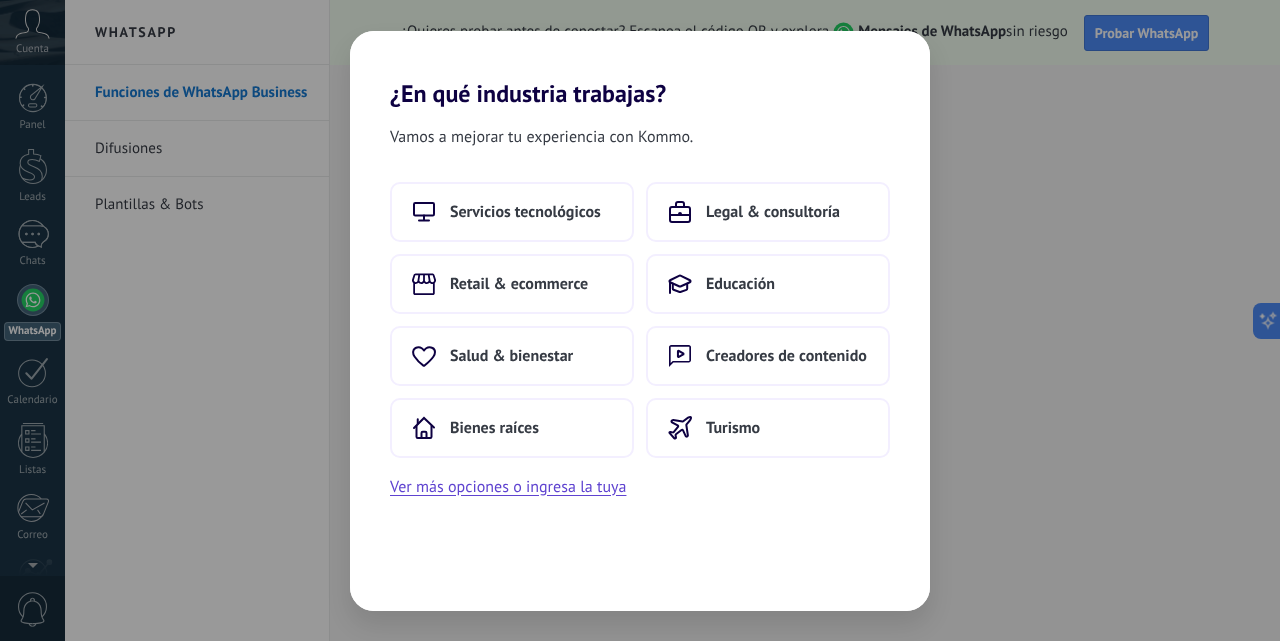 scroll, scrollTop: 0, scrollLeft: 0, axis: both 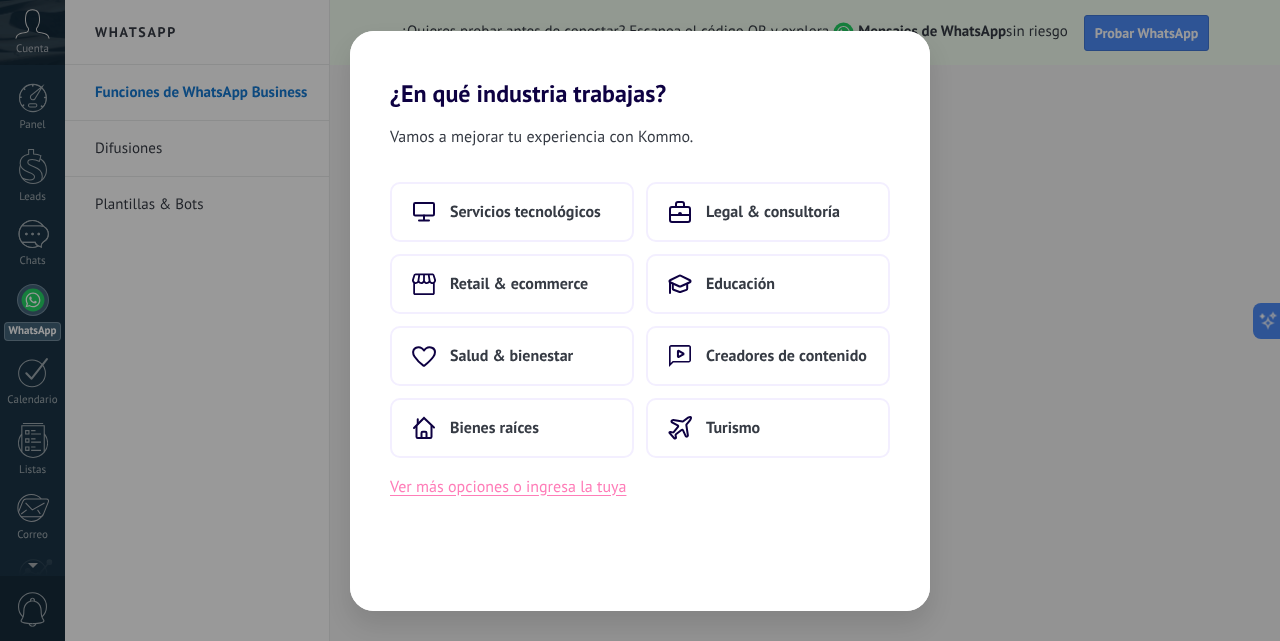 click on "Ver más opciones o ingresa la tuya" at bounding box center [508, 487] 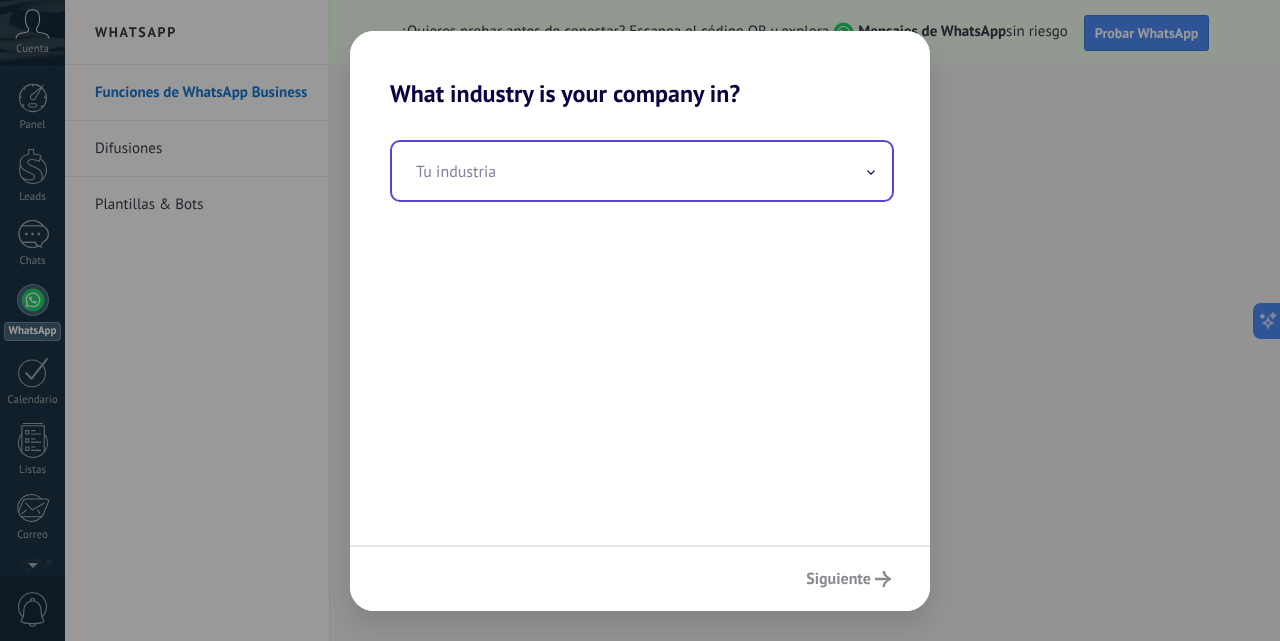 click at bounding box center (642, 171) 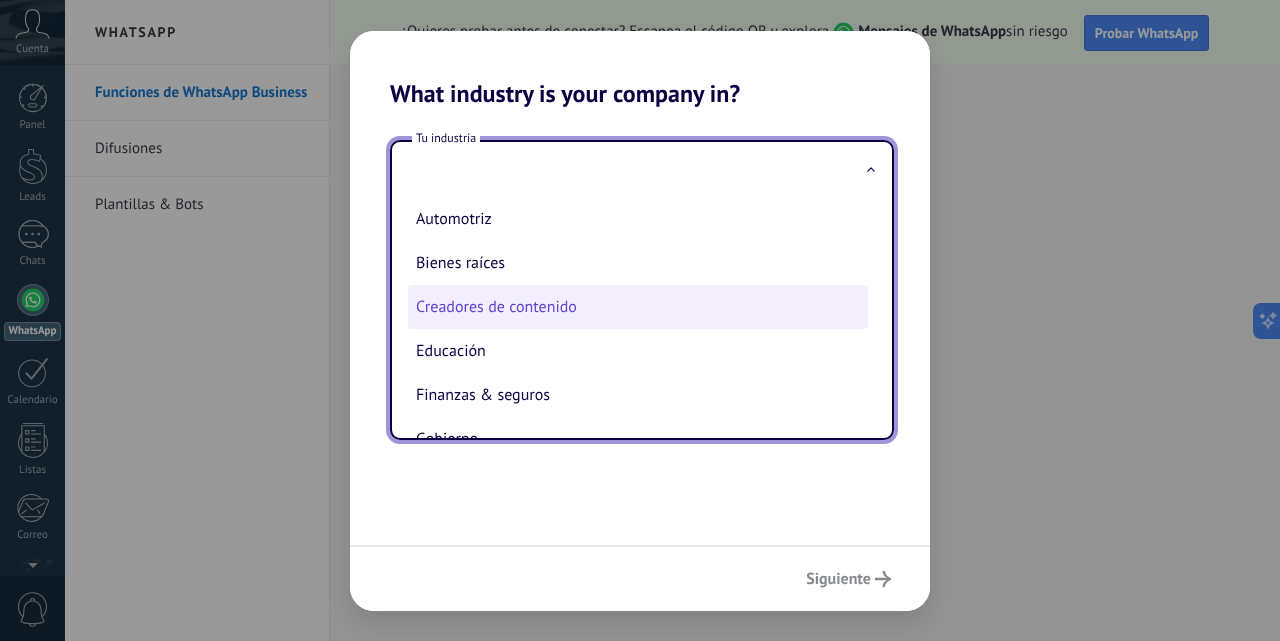 scroll, scrollTop: 0, scrollLeft: 0, axis: both 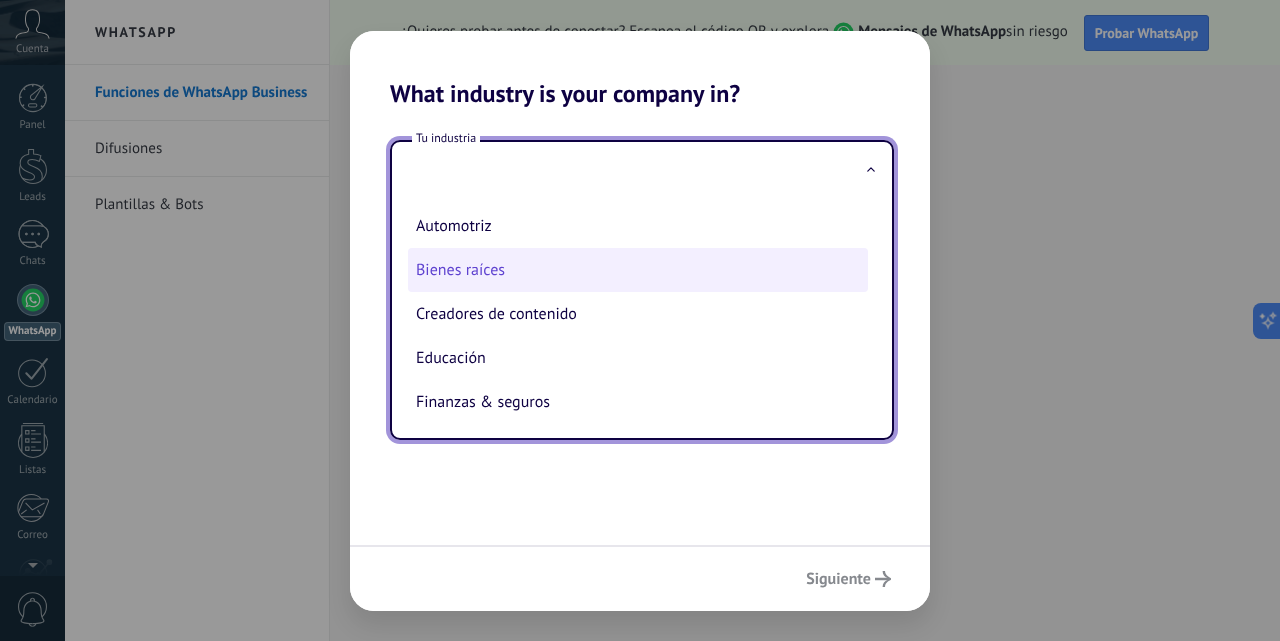 click on "Bienes raíces" at bounding box center [638, 270] 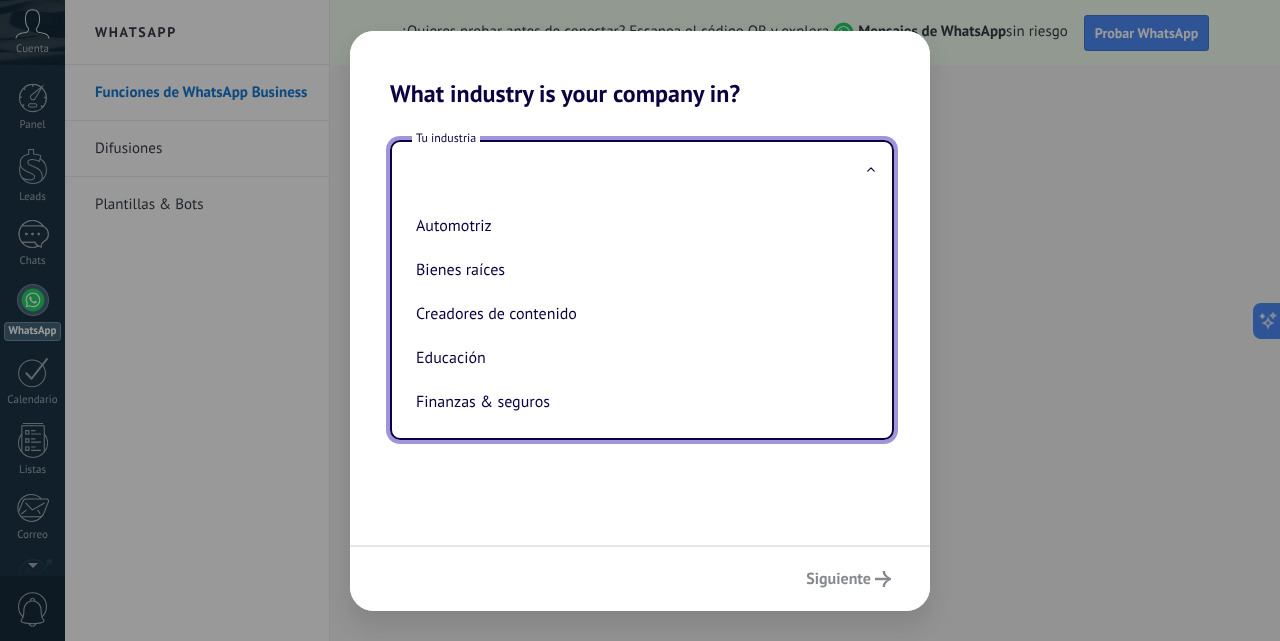 type on "**********" 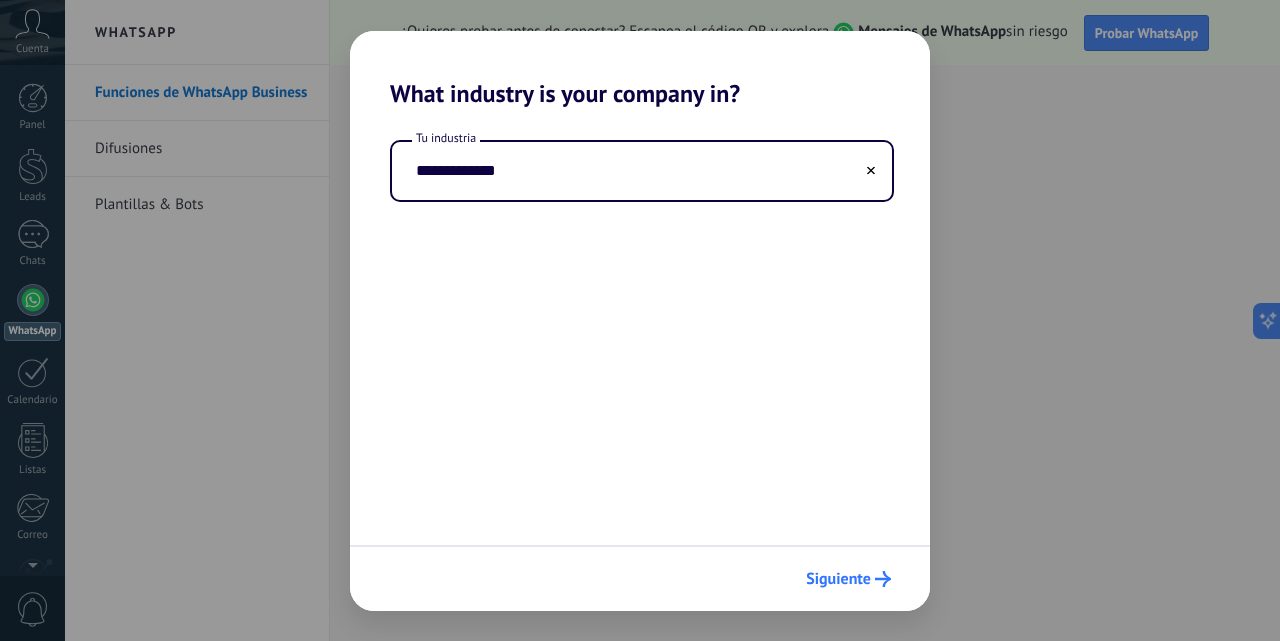 click on "Siguiente" at bounding box center [838, 579] 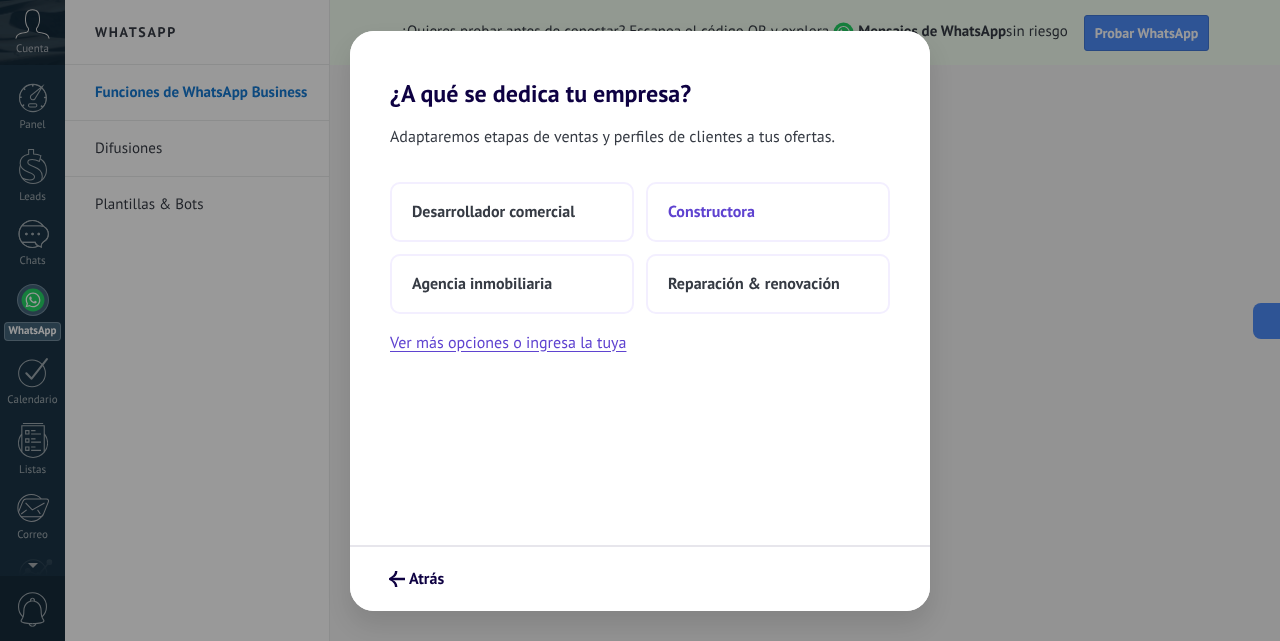 click on "Constructora" at bounding box center [768, 212] 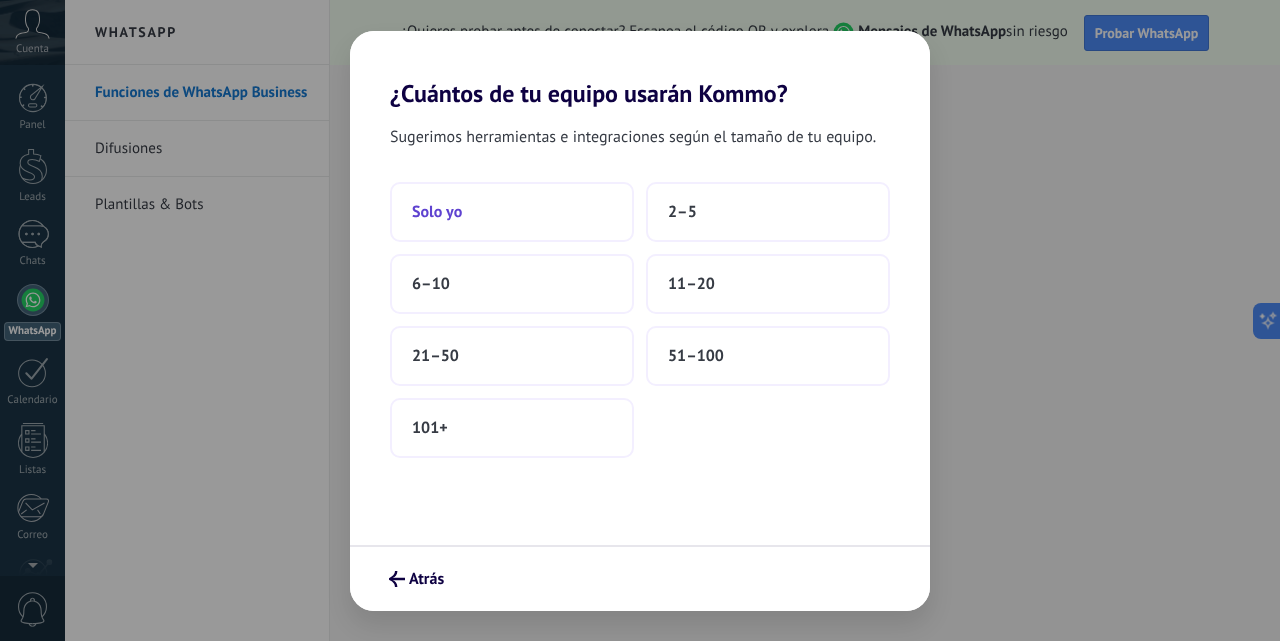 click on "Solo yo" at bounding box center (512, 212) 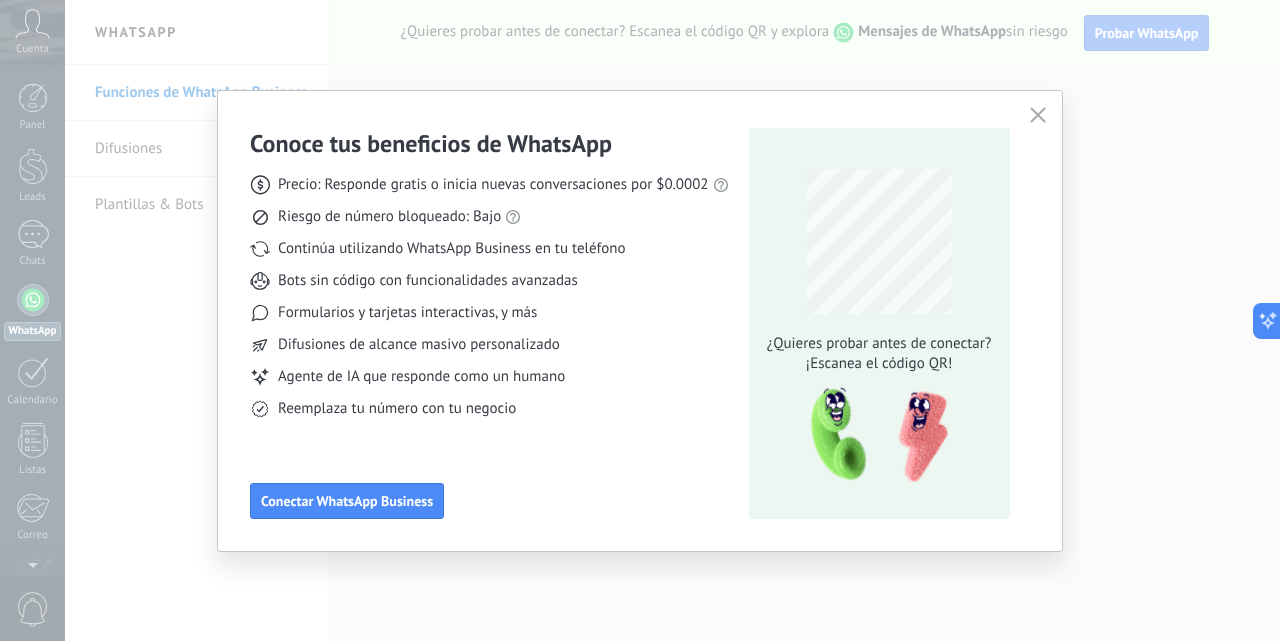 click 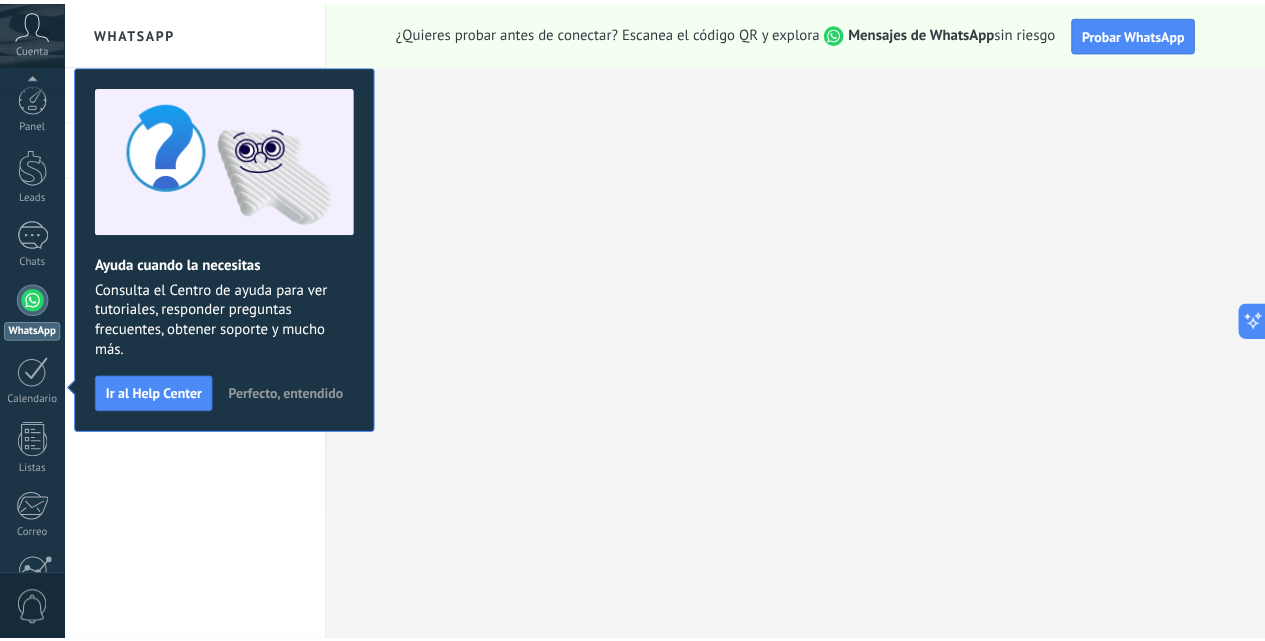 scroll, scrollTop: 191, scrollLeft: 0, axis: vertical 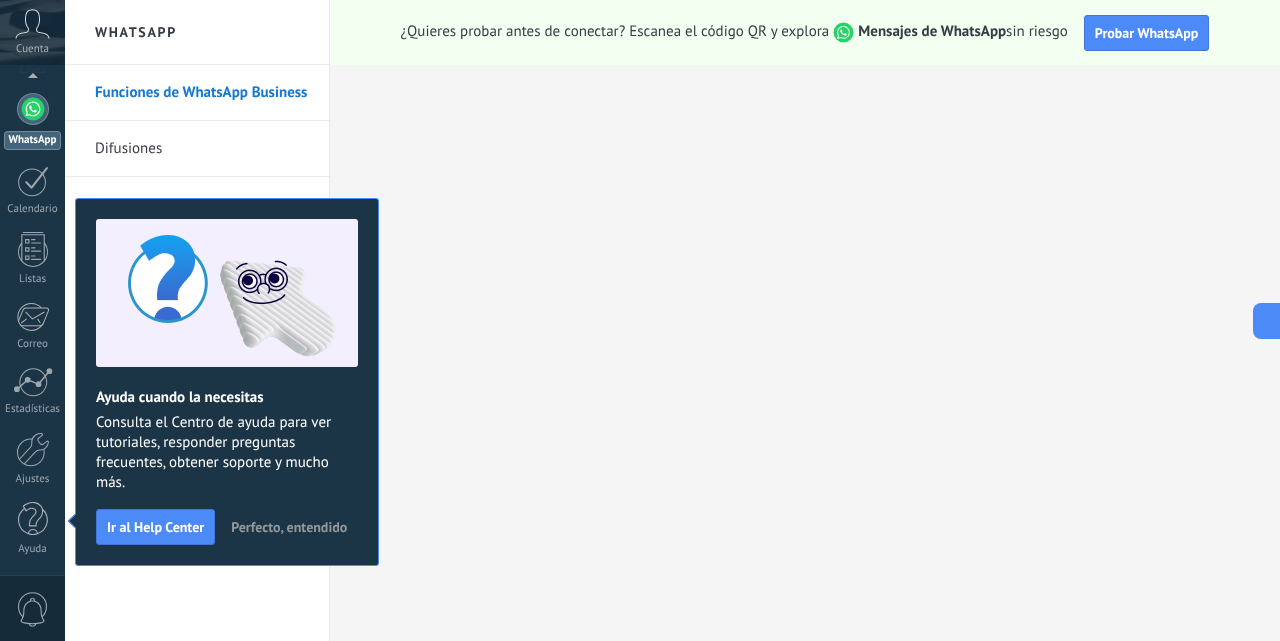 click on "Perfecto, entendido" at bounding box center [289, 527] 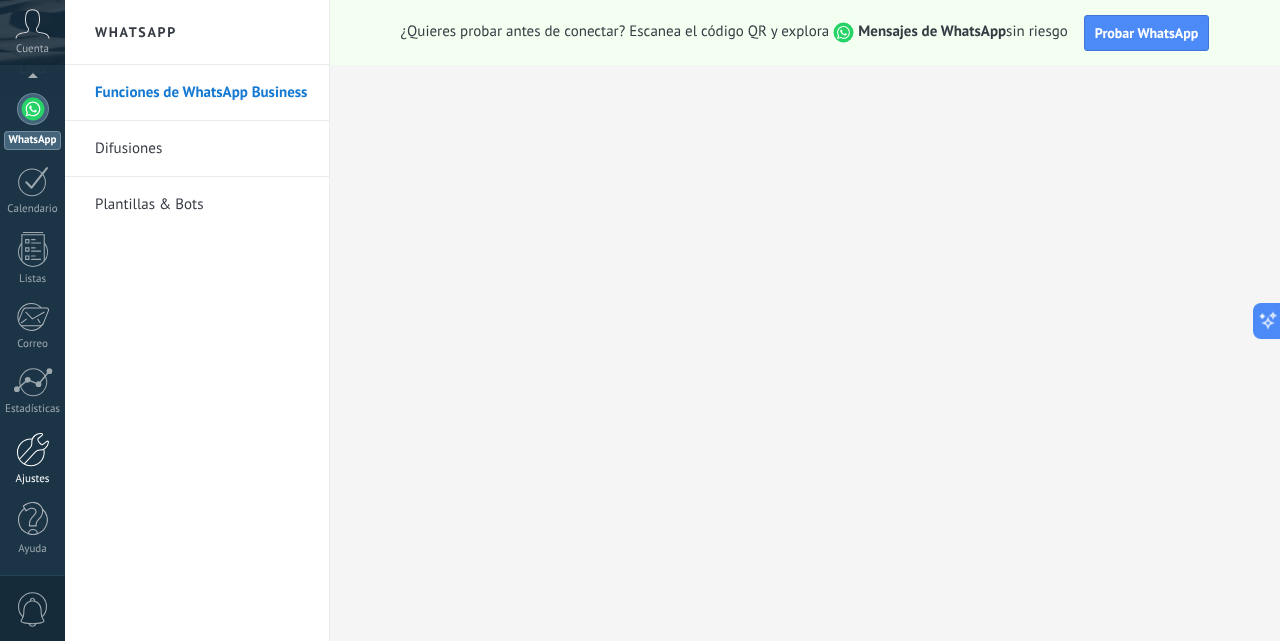 click at bounding box center [33, 449] 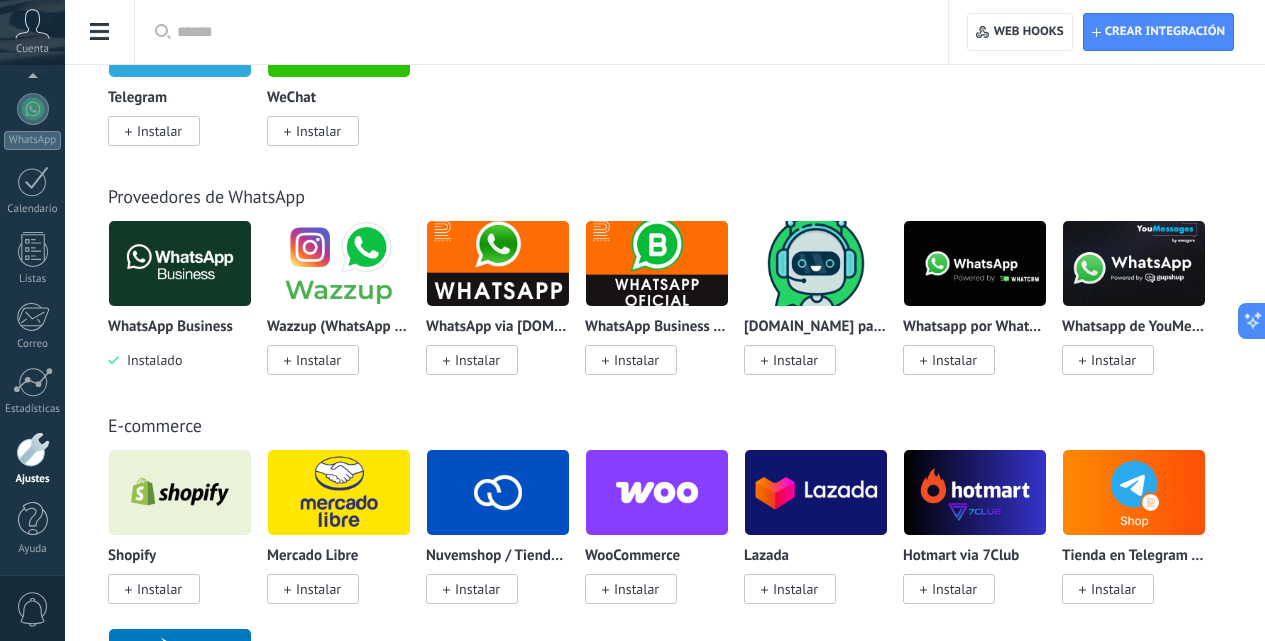 scroll, scrollTop: 400, scrollLeft: 0, axis: vertical 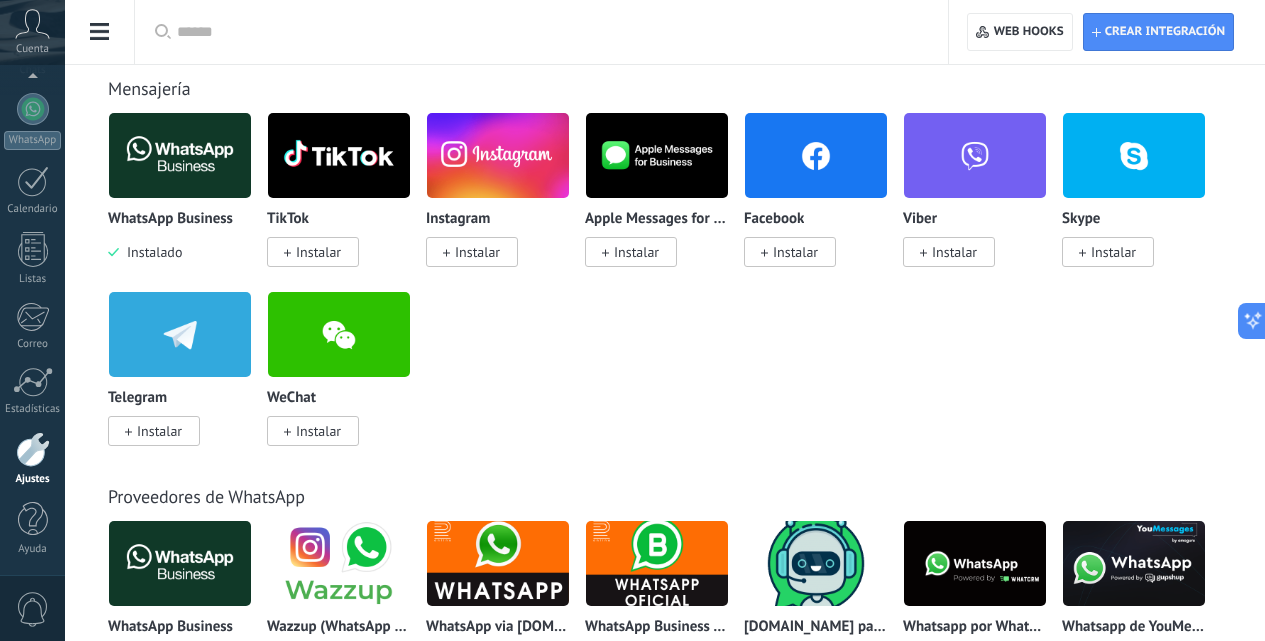 drag, startPoint x: 389, startPoint y: 396, endPoint x: 351, endPoint y: 391, distance: 38.327538 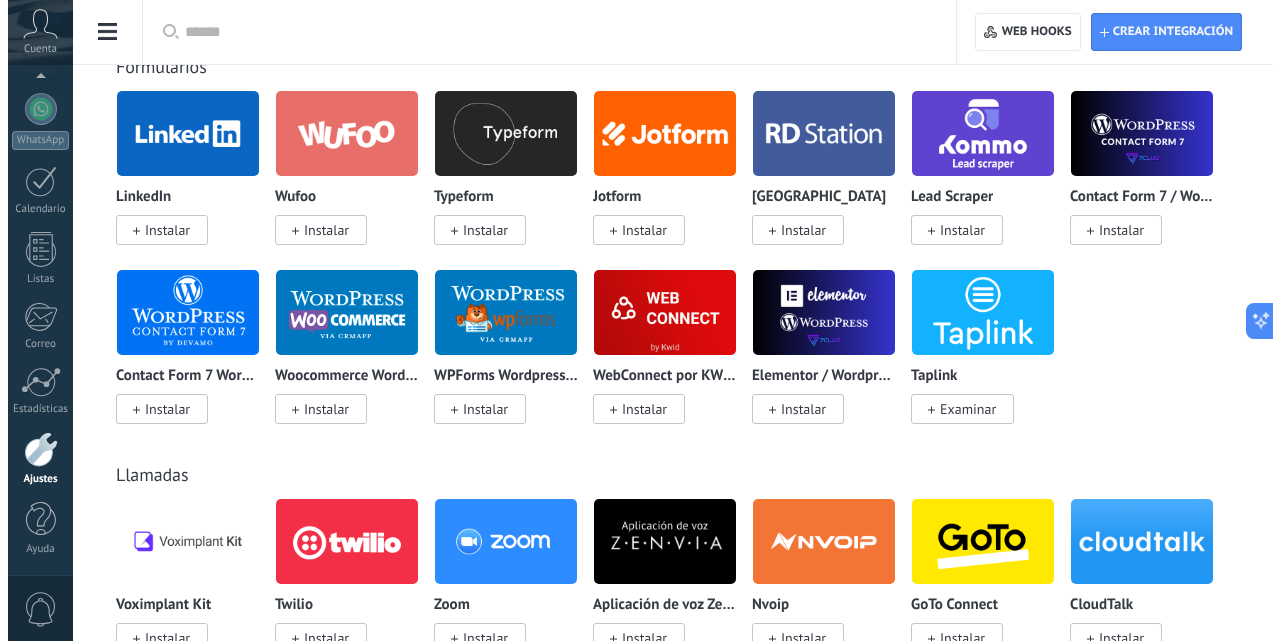 scroll, scrollTop: 1700, scrollLeft: 0, axis: vertical 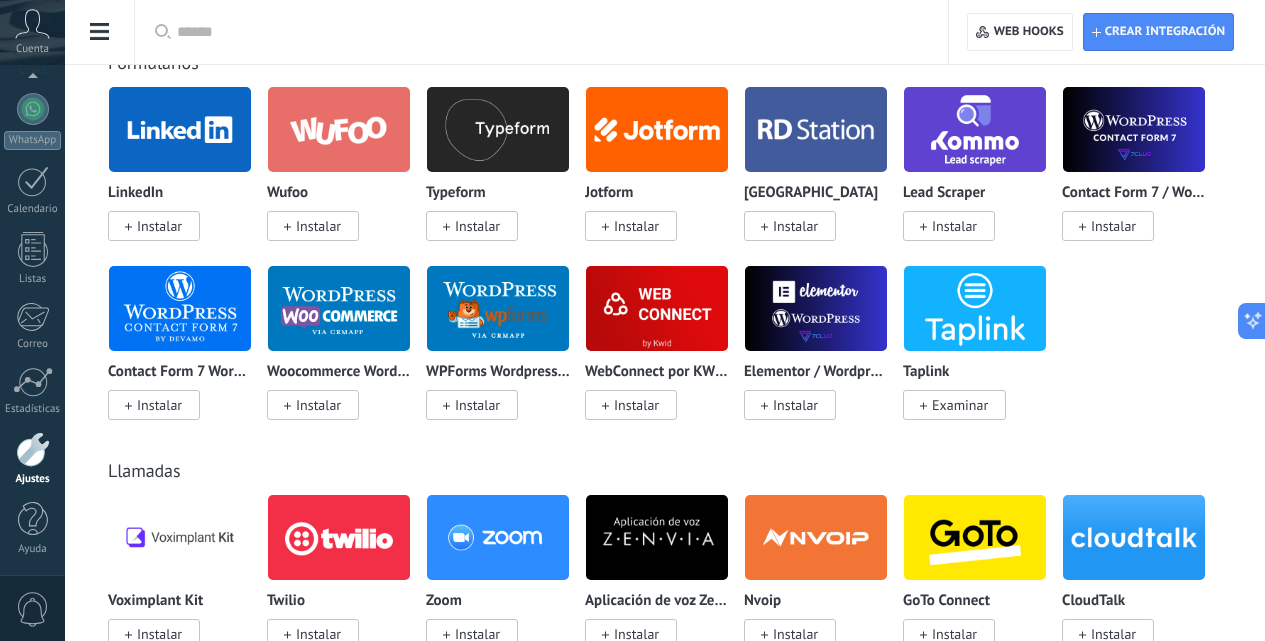 click at bounding box center [975, -100] 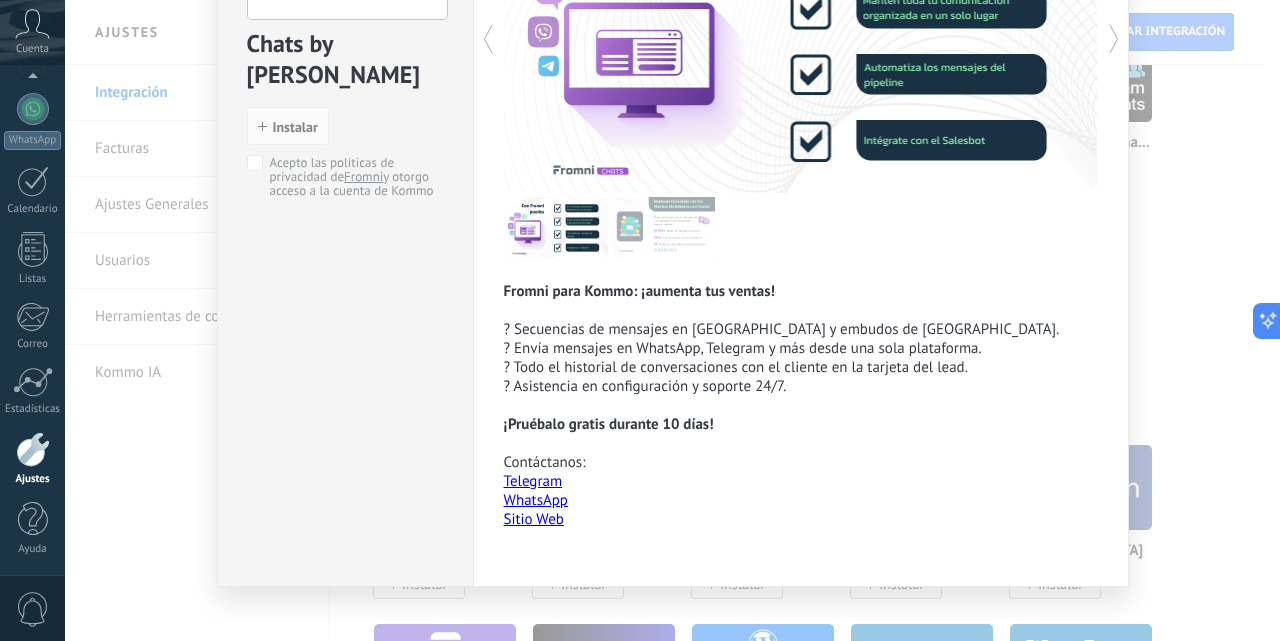 scroll, scrollTop: 237, scrollLeft: 0, axis: vertical 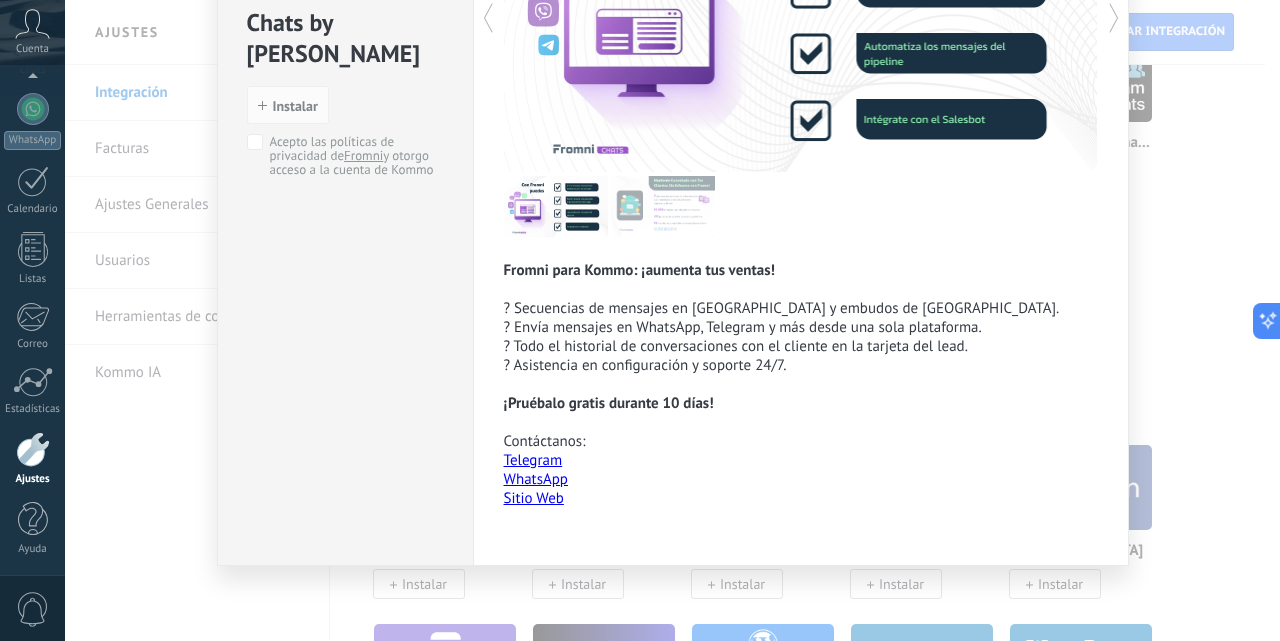 click on "Chats by Fromni install Instalar Acepto las políticas de privacidad de  [PERSON_NAME]  y otorgo acceso a la cuenta de Kommo Fromni para Kommo: ¡aumenta tus ventas!
? Secuencias de mensajes en [GEOGRAPHIC_DATA] y embudos de [GEOGRAPHIC_DATA]
? Envía mensajes en WhatsApp, Telegram y más desde una sola plataforma.
? Todo el historial de conversaciones con el cliente en la tarjeta del lead.
? Asistencia en configuración y soporte 24/7.
¡Pruébalo gratis durante 10 días!
Contáctanos:
Telegram
WhatsApp
Sitio Web
más" at bounding box center (672, 320) 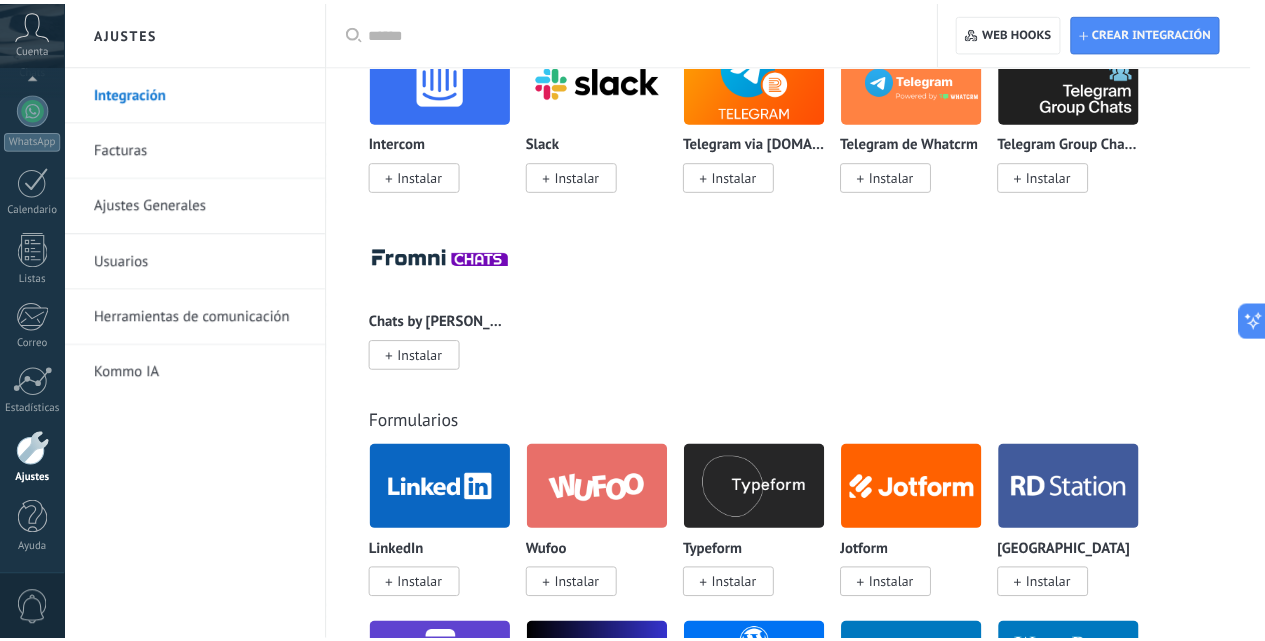 scroll, scrollTop: 0, scrollLeft: 0, axis: both 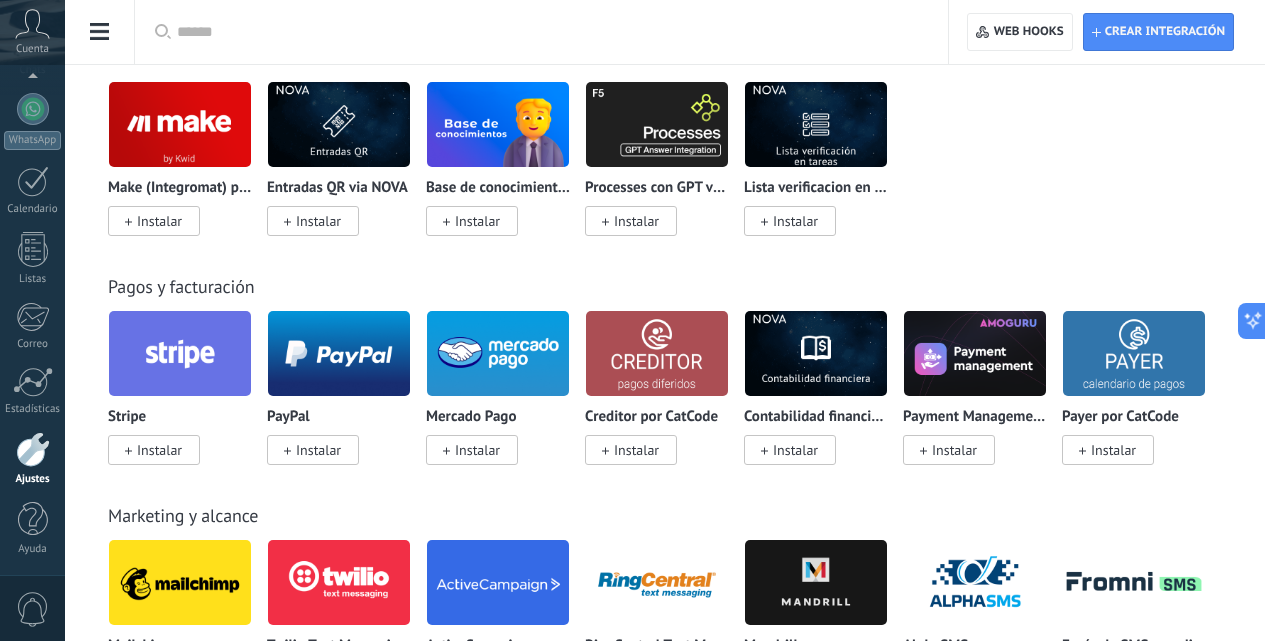click at bounding box center (339, -284) 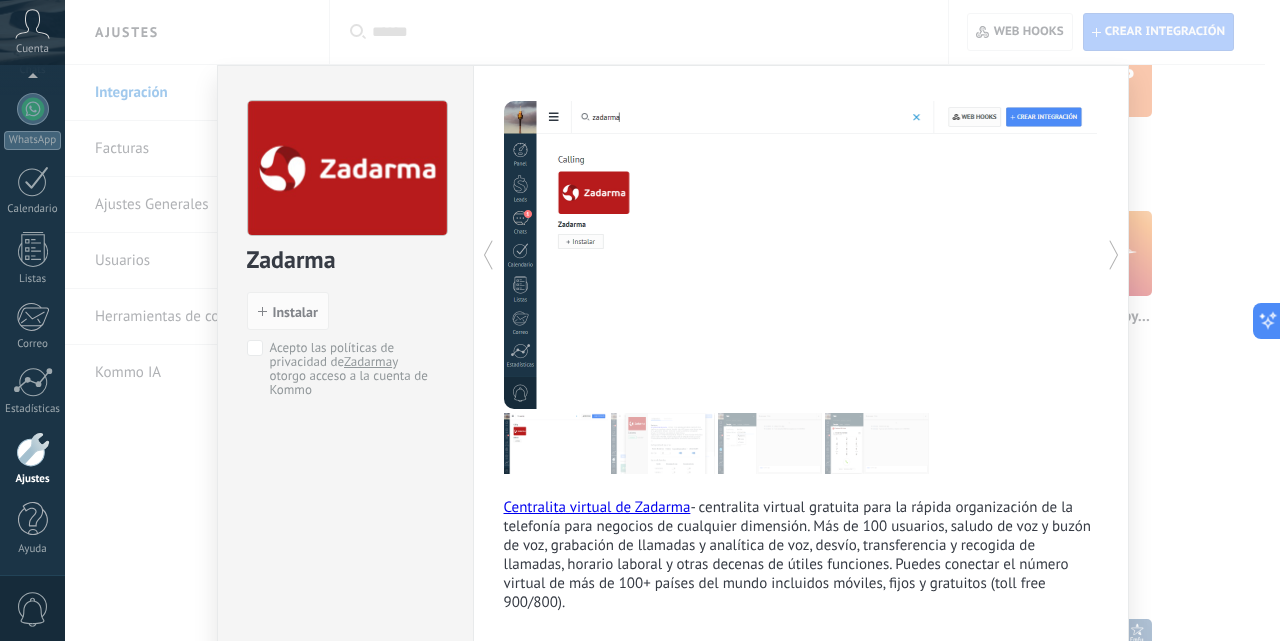 click on "Zadarma" at bounding box center (368, 361) 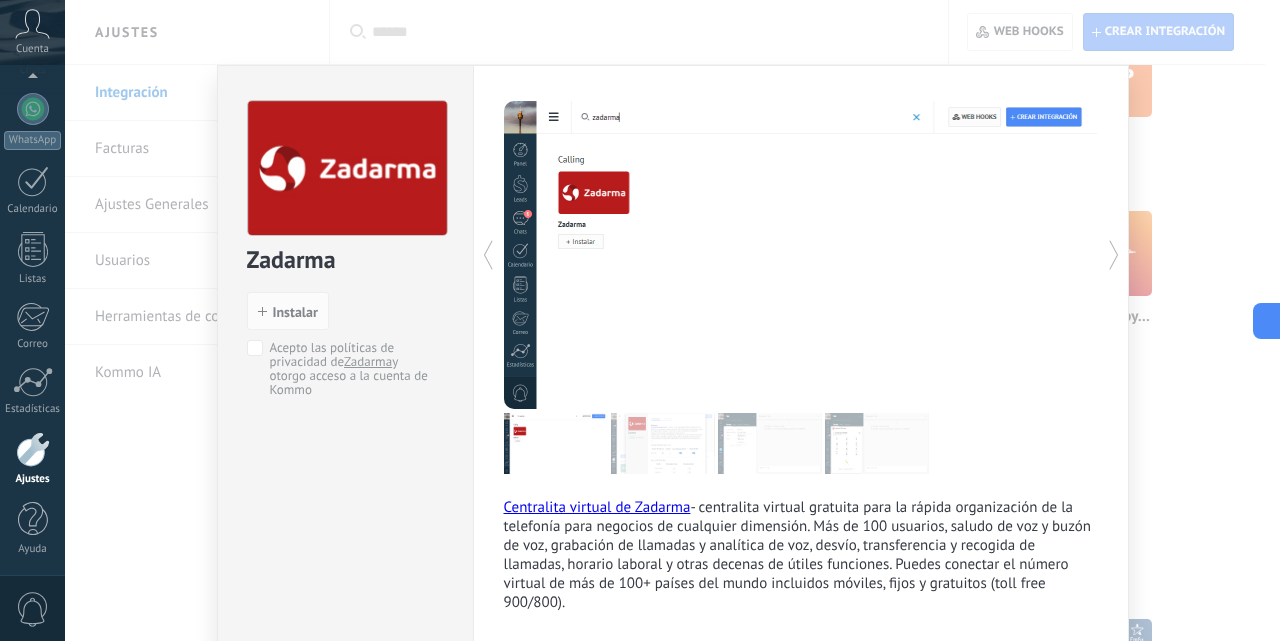 click on "Zadarma install Instalar Acepto las políticas de privacidad de  [GEOGRAPHIC_DATA]  y otorgo acceso a la cuenta de Kommo Centralita virtual de Zadarma  - centralita virtual gratuita para la rápida organización de la telefonía para negocios de cualquier dimensión. Más de 100 usuarios, saludo de voz y buzón de voz, grabación de llamadas y analítica de voz, desvío, transferencia y recogida de llamadas, horario laboral y otras decenas de útiles funciones. Puedes conectar el número virtual de más de 100+ países del mundo incluidos móviles, fijos y gratuitos (toll free 900/800). más" at bounding box center [672, 320] 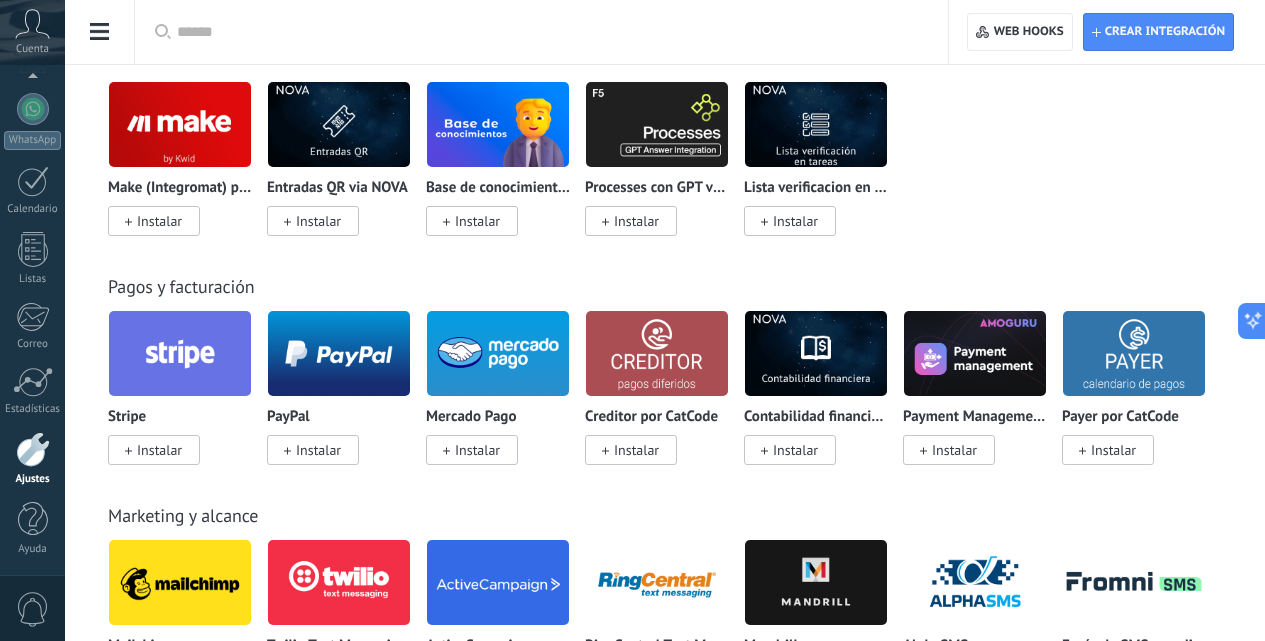 drag, startPoint x: 598, startPoint y: 312, endPoint x: 501, endPoint y: 322, distance: 97.5141 